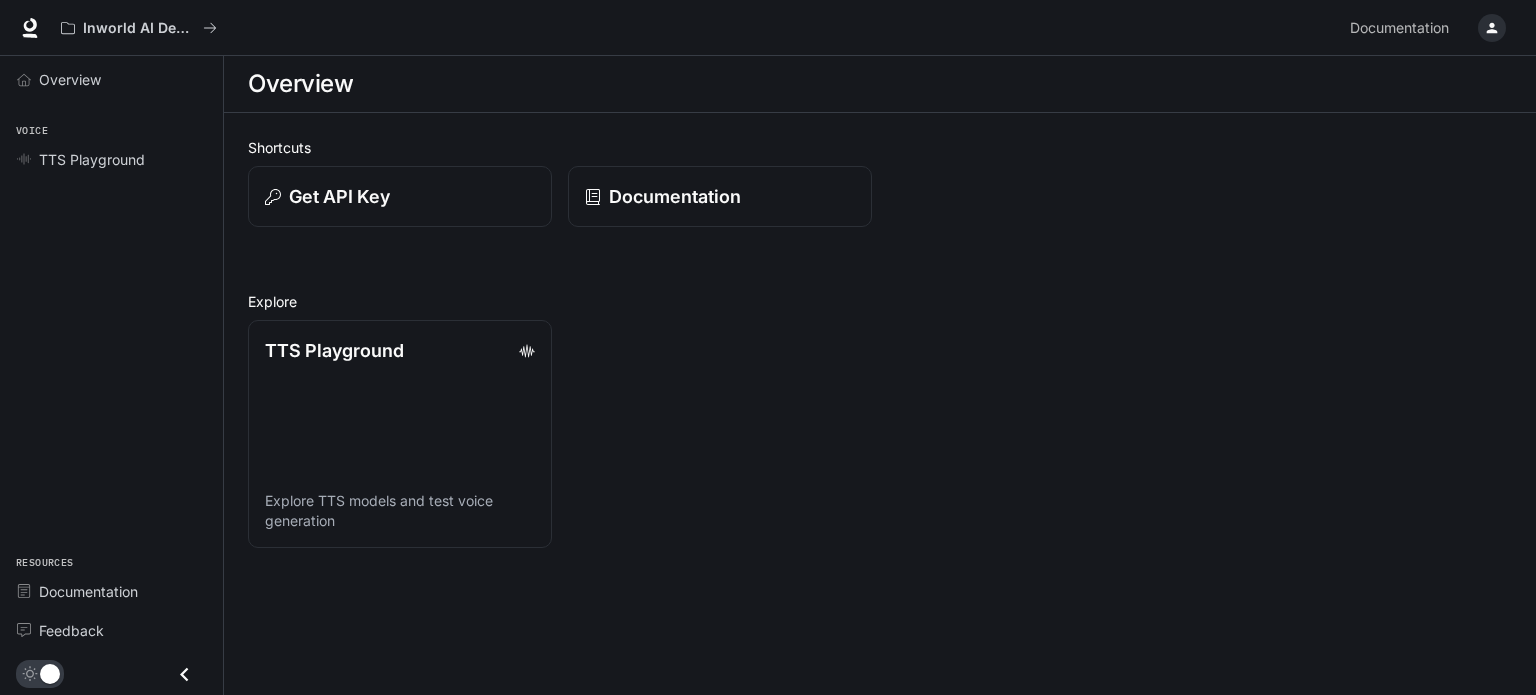 scroll, scrollTop: 0, scrollLeft: 0, axis: both 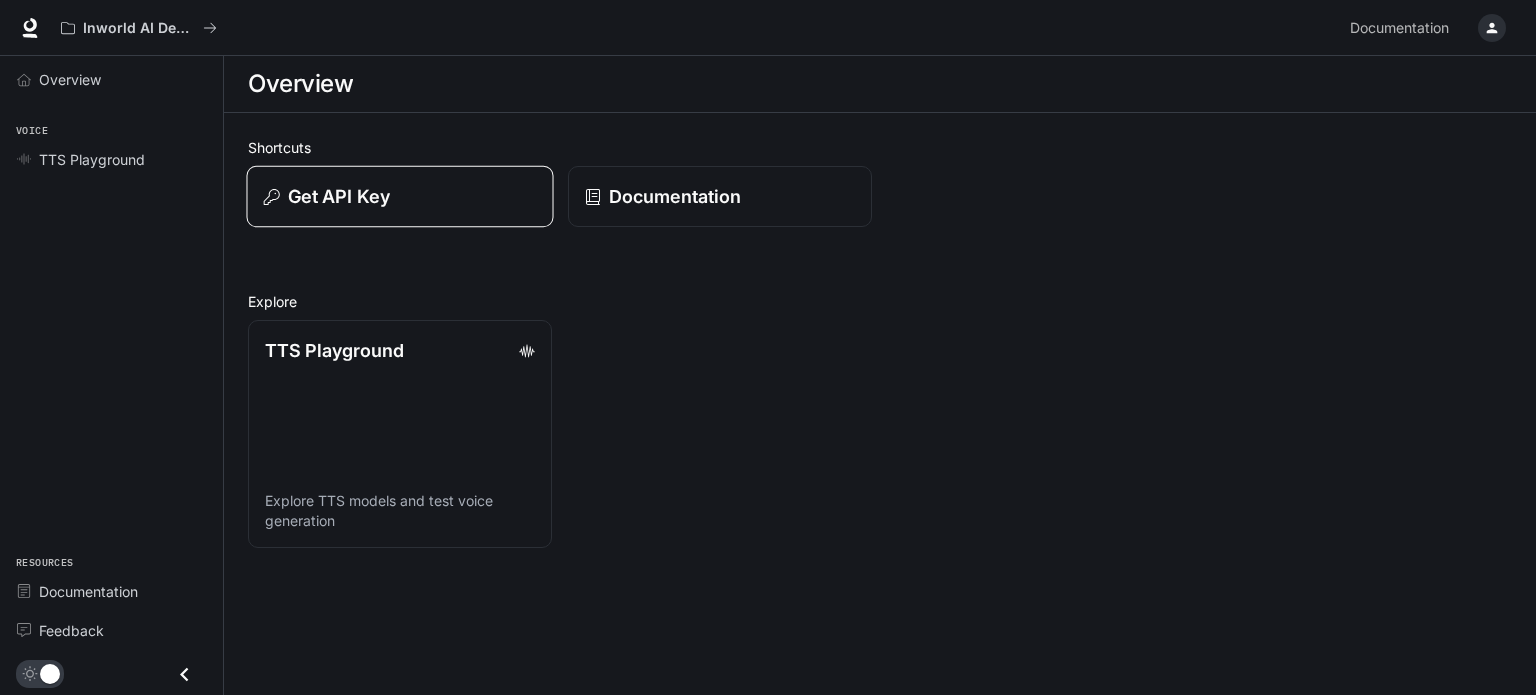 click on "Get API Key" at bounding box center [399, 197] 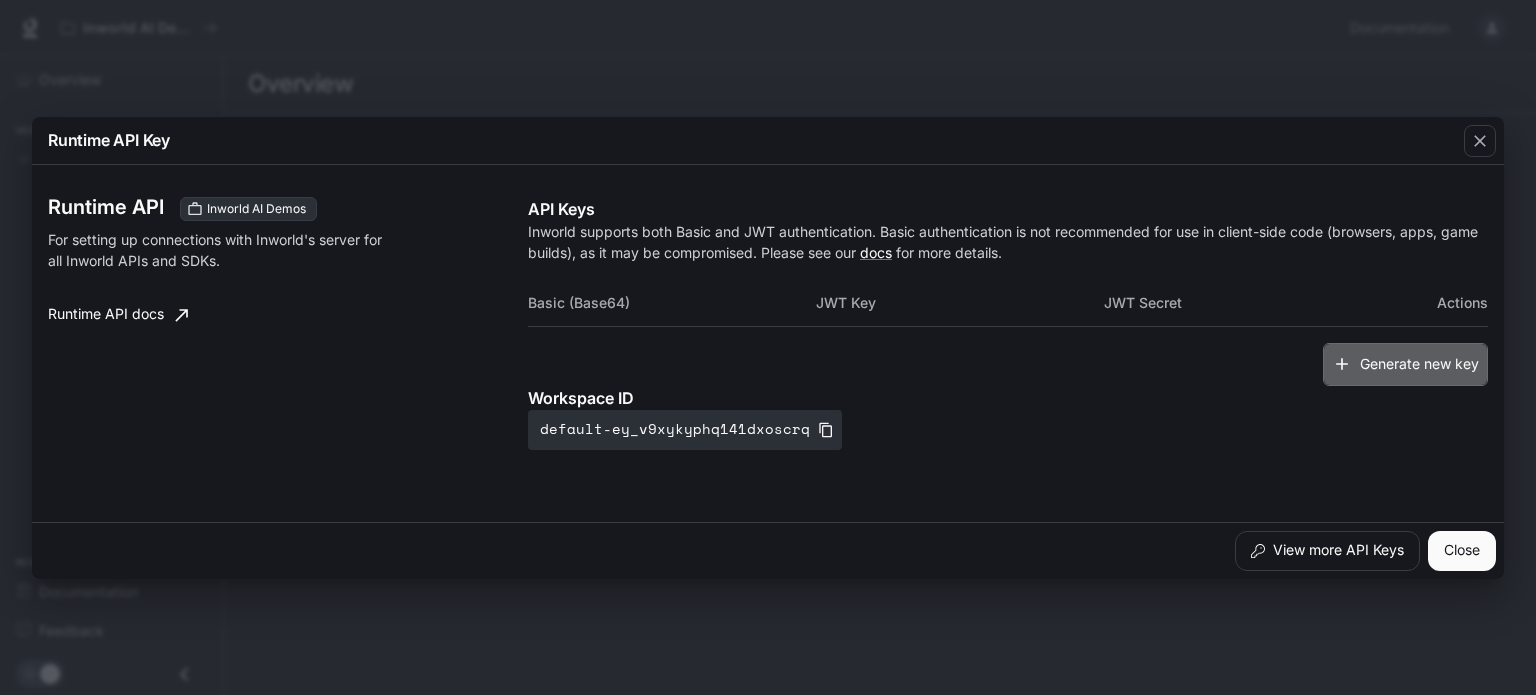 click on "Generate new key" at bounding box center (1405, 364) 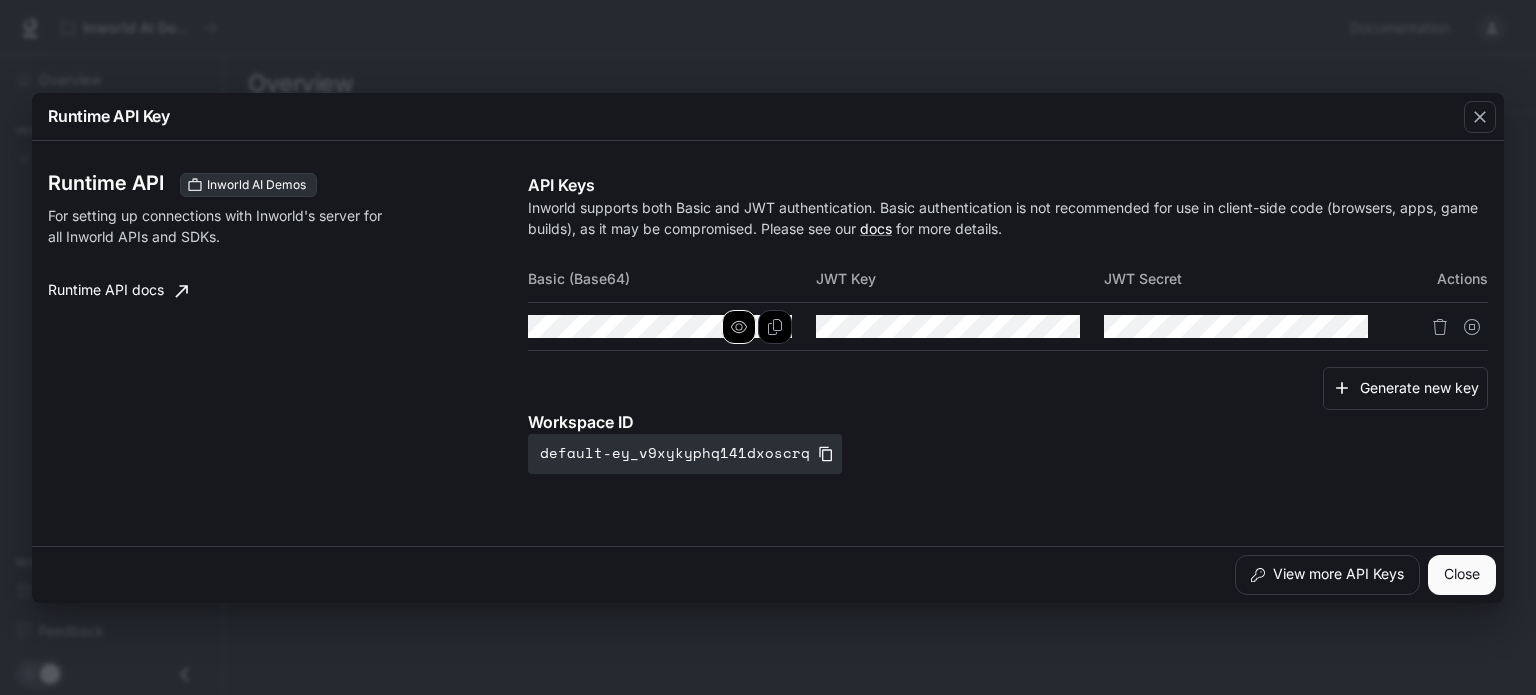 click at bounding box center [739, 327] 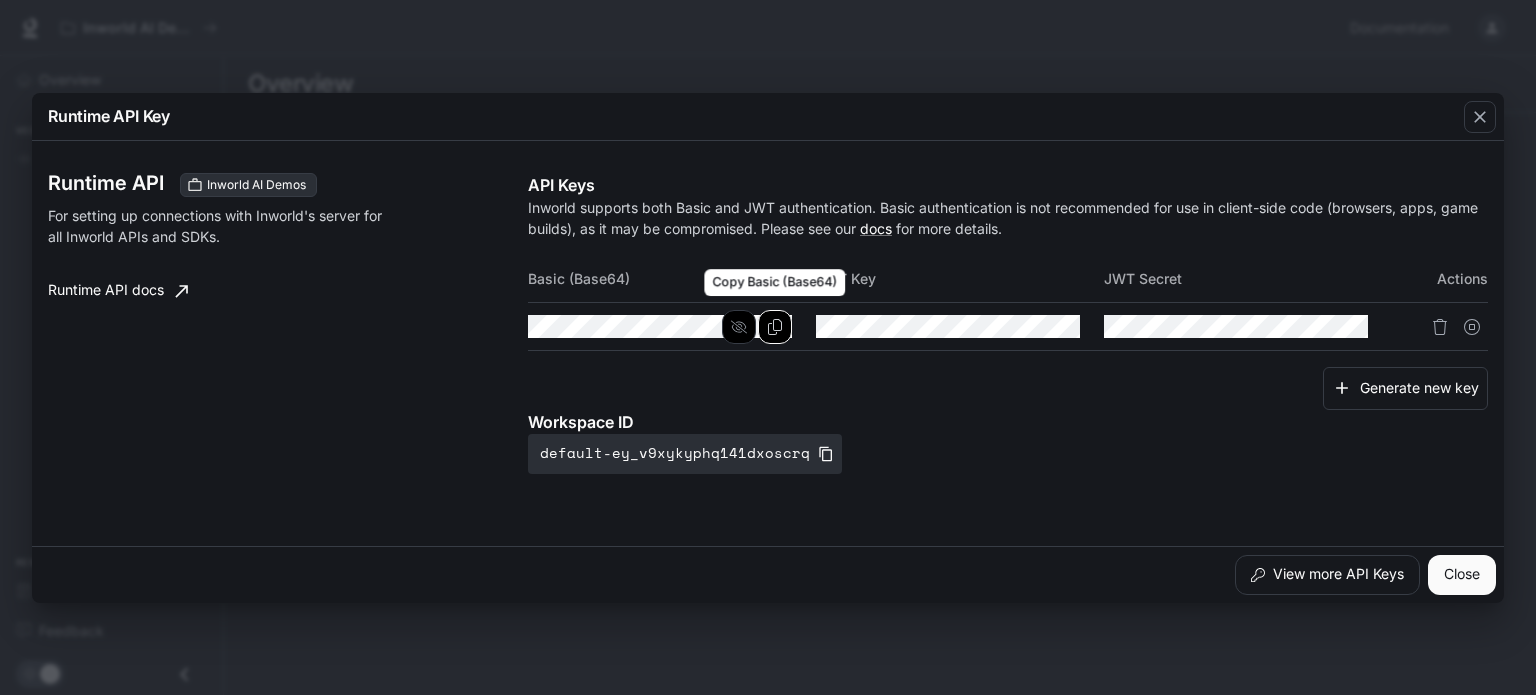 click at bounding box center (775, 327) 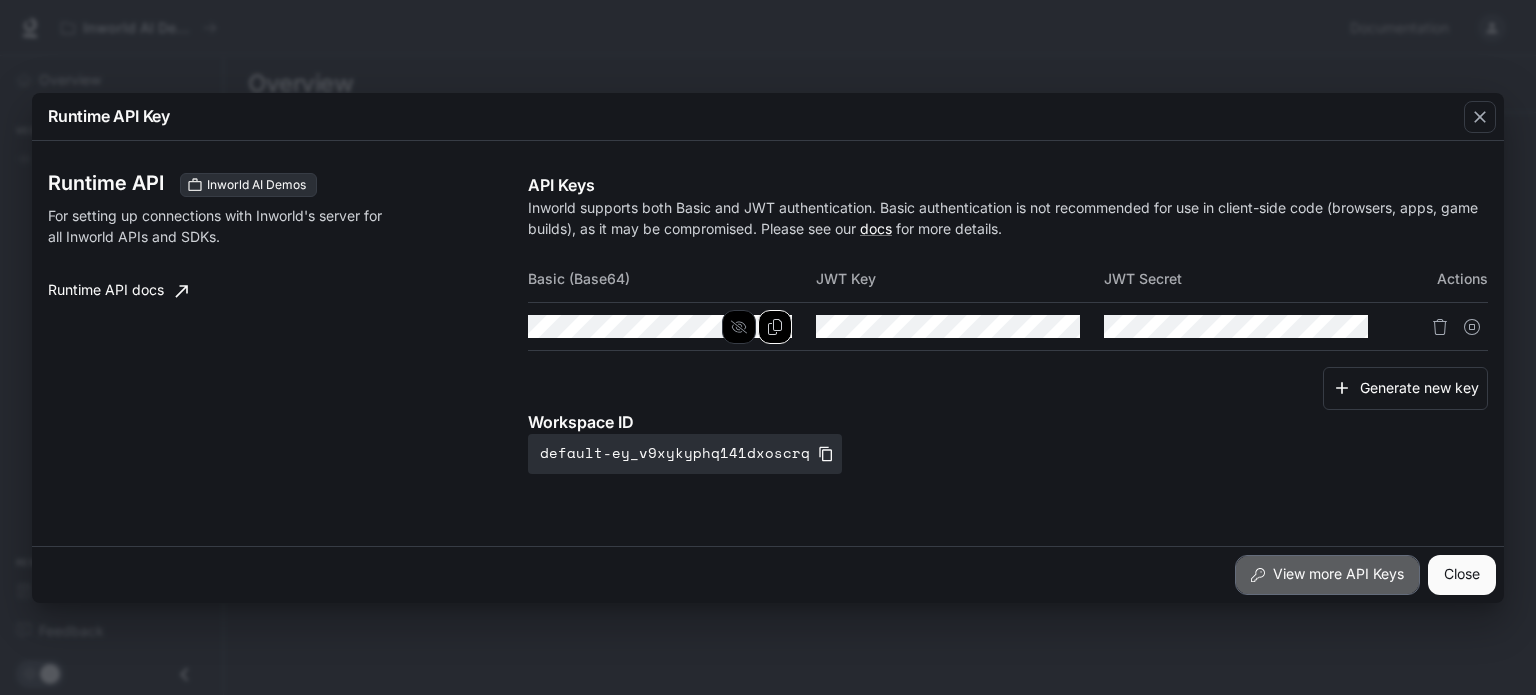 click on "View more API Keys" at bounding box center [1327, 575] 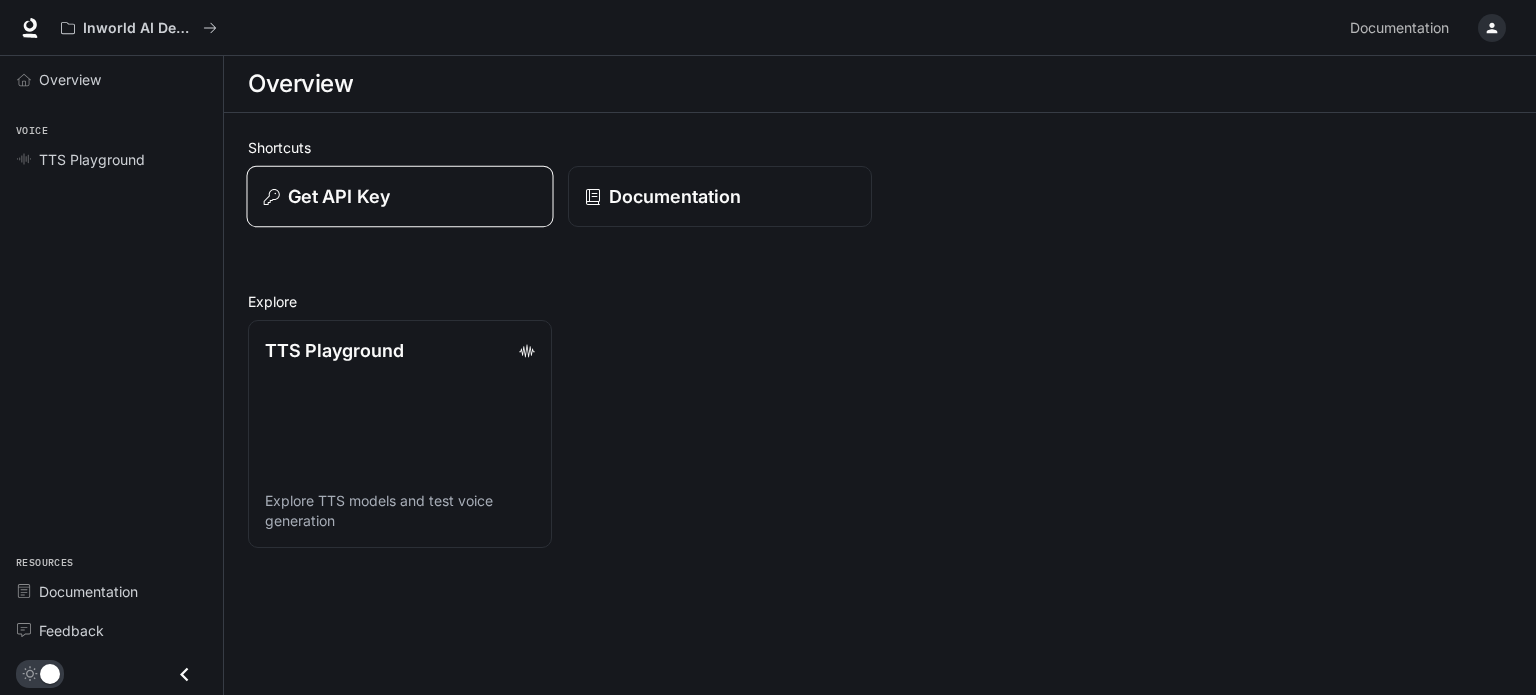 click on "Get API Key" at bounding box center [339, 196] 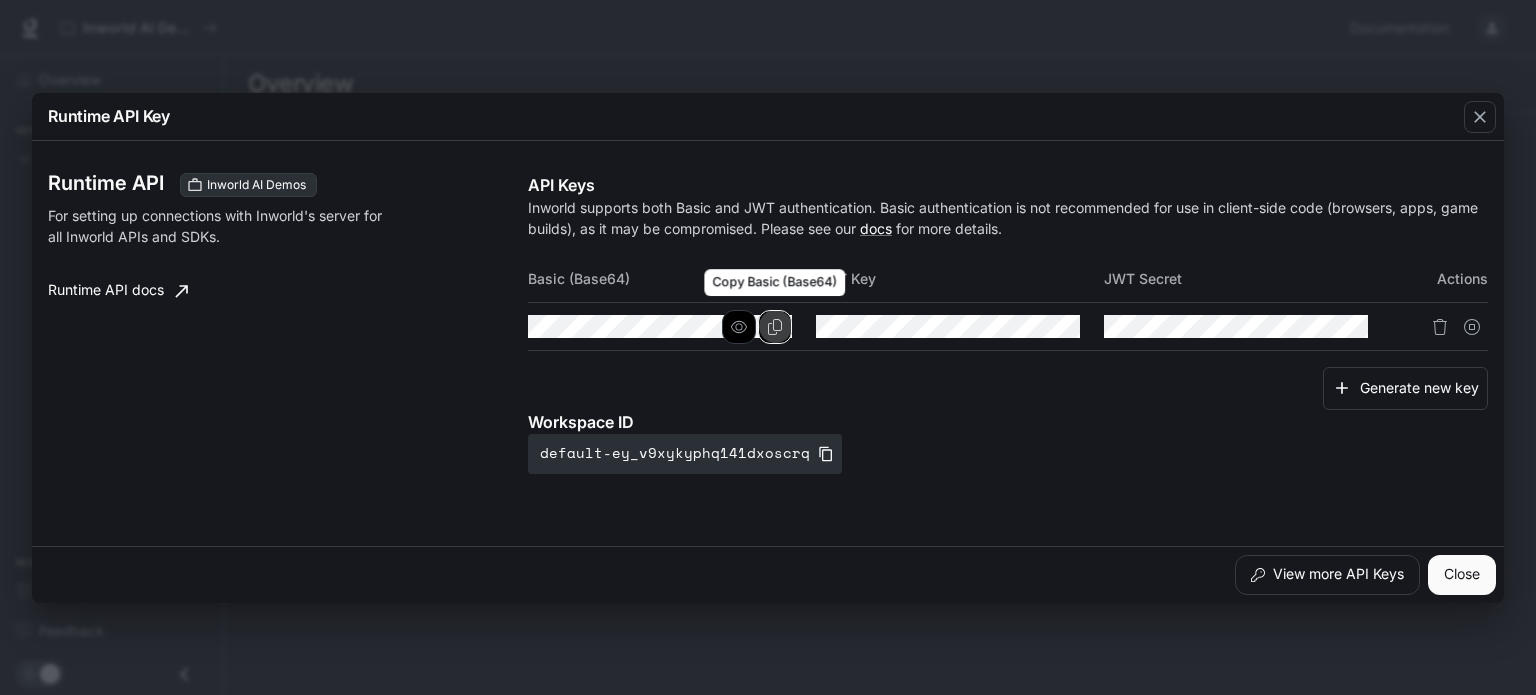 click at bounding box center [775, 327] 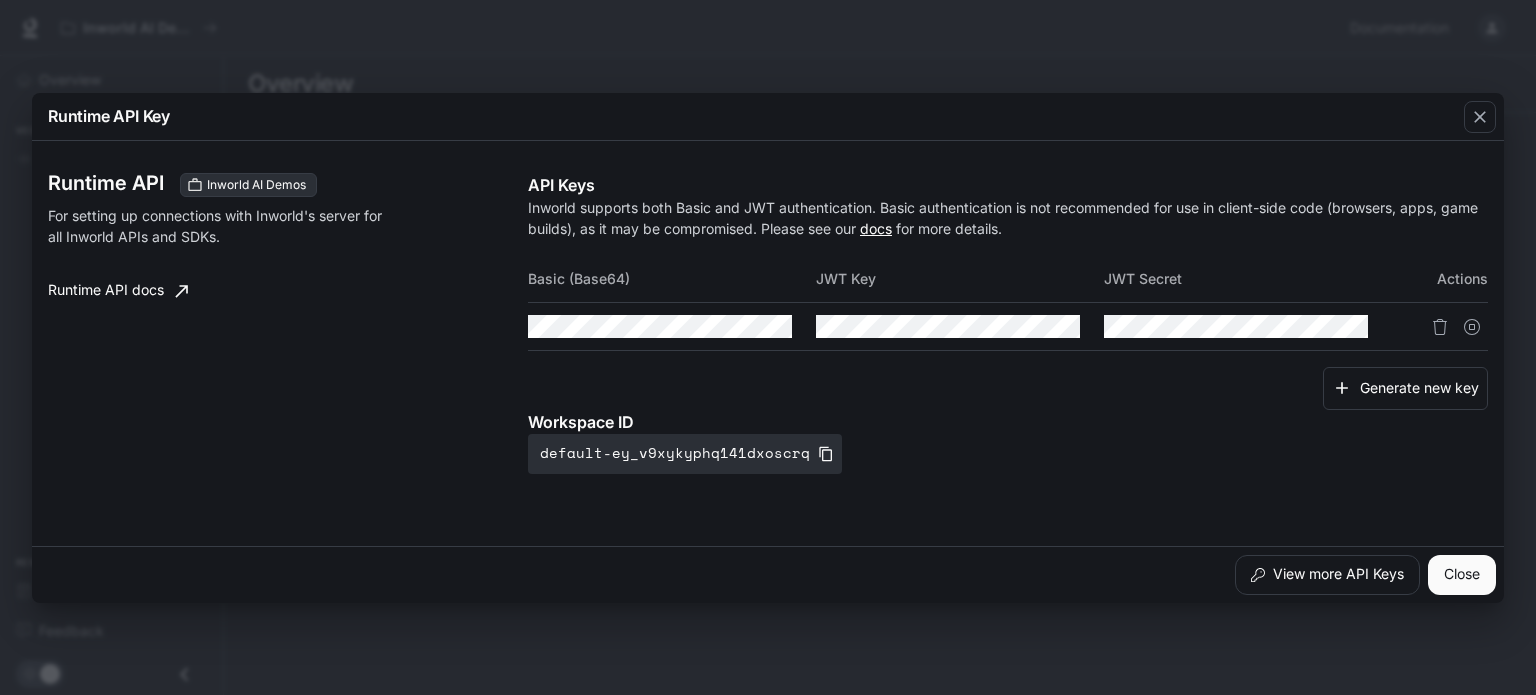 click on "docs" at bounding box center (876, 228) 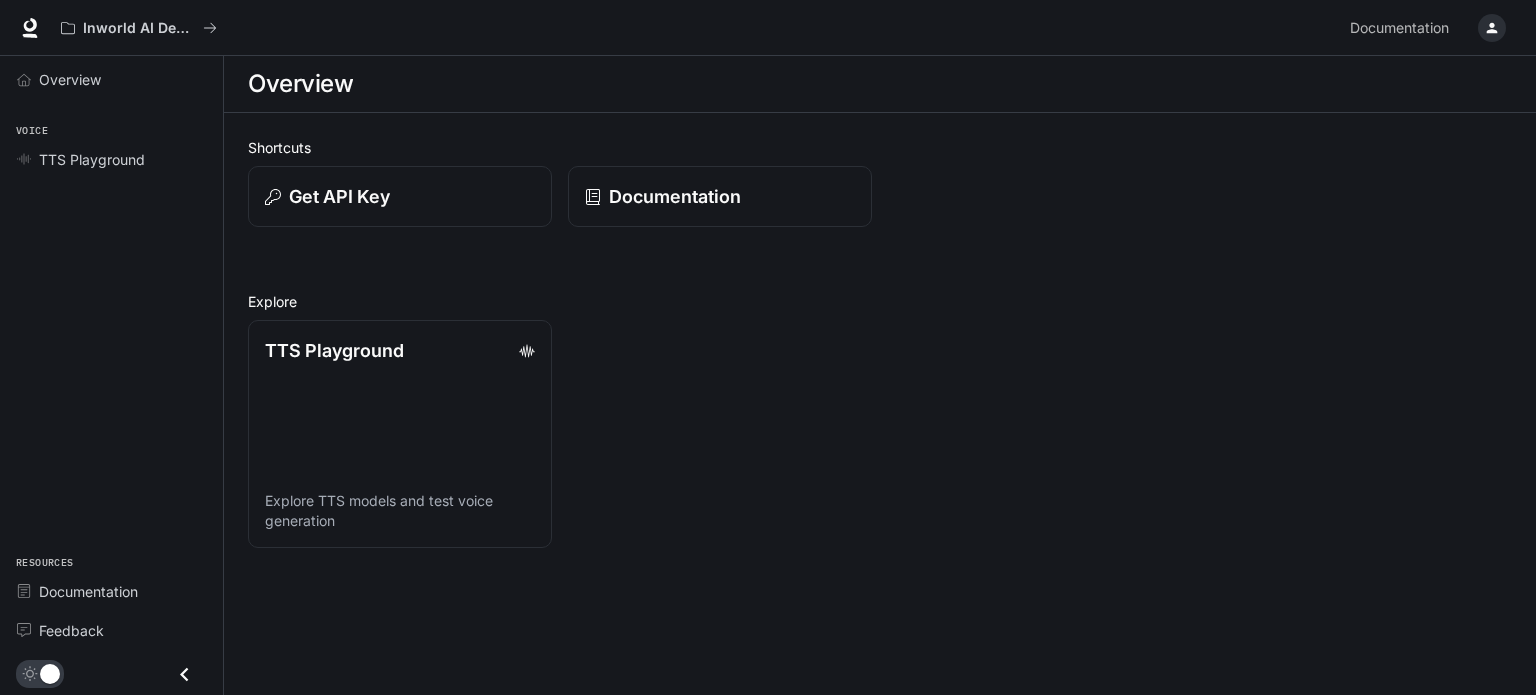 scroll, scrollTop: 0, scrollLeft: 0, axis: both 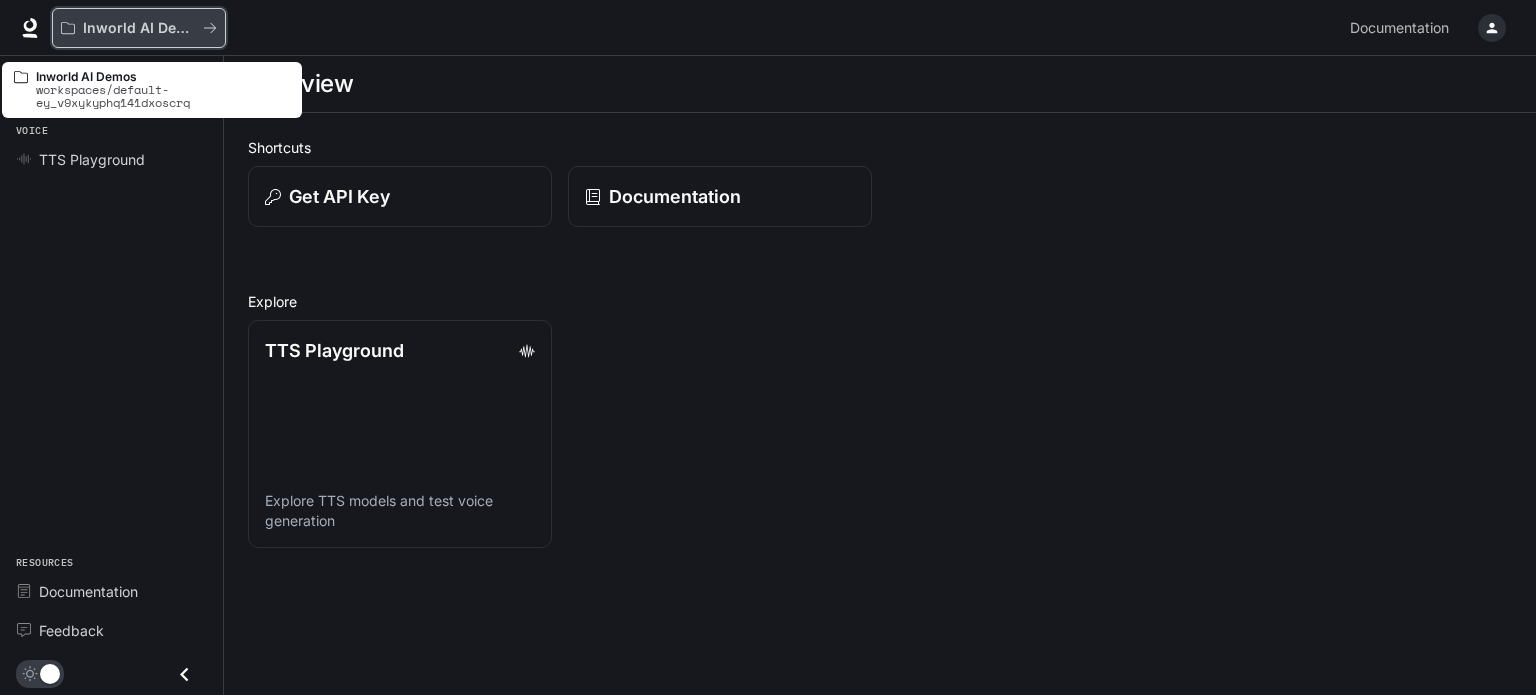 click on "Inworld AI Demos" at bounding box center (139, 28) 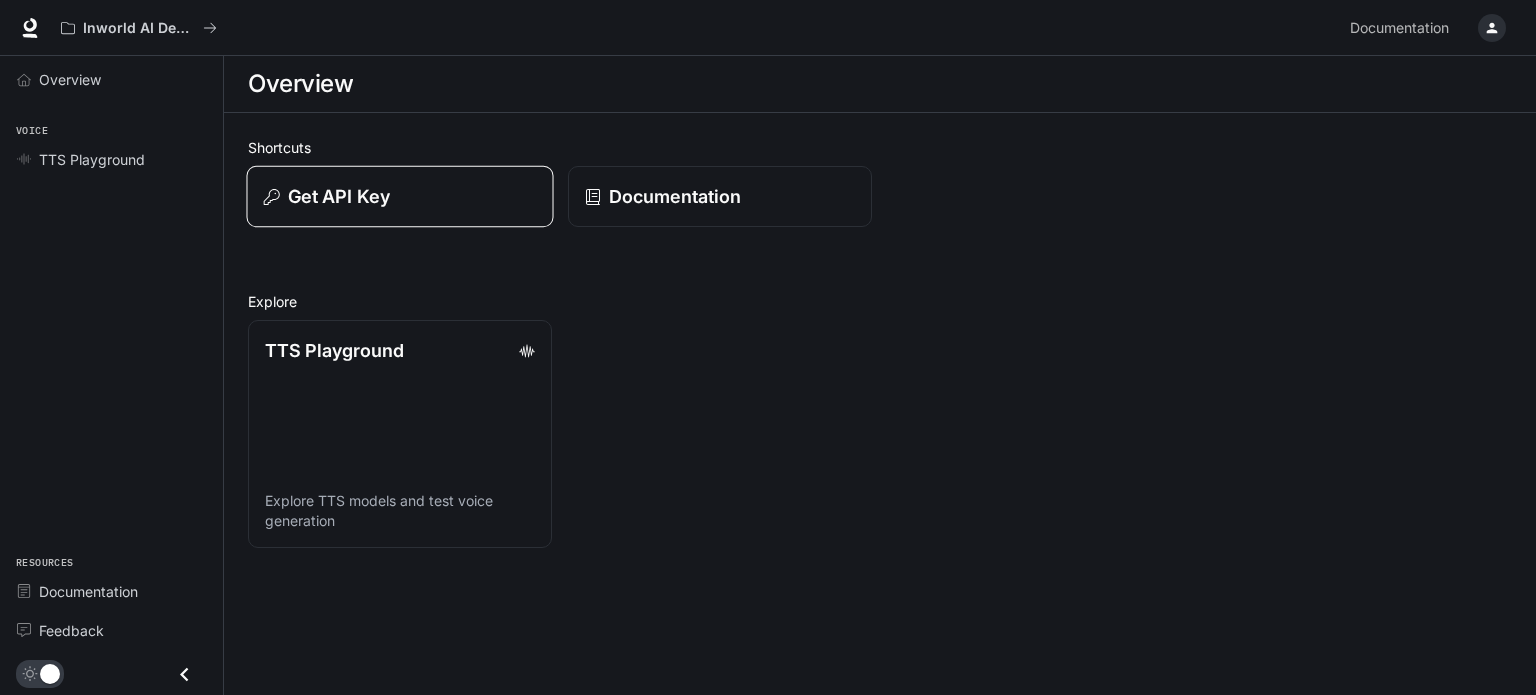 click on "Get API Key" at bounding box center [339, 196] 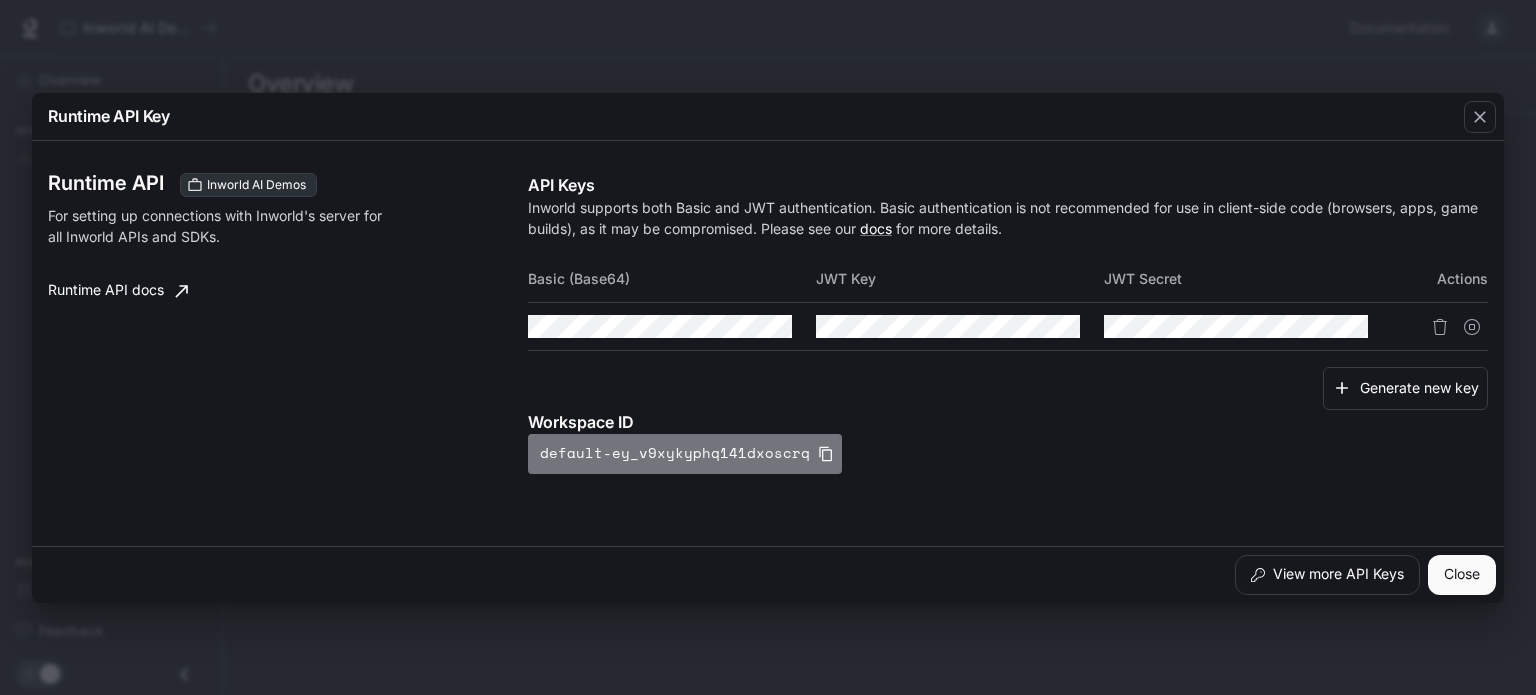 click at bounding box center [825, 453] 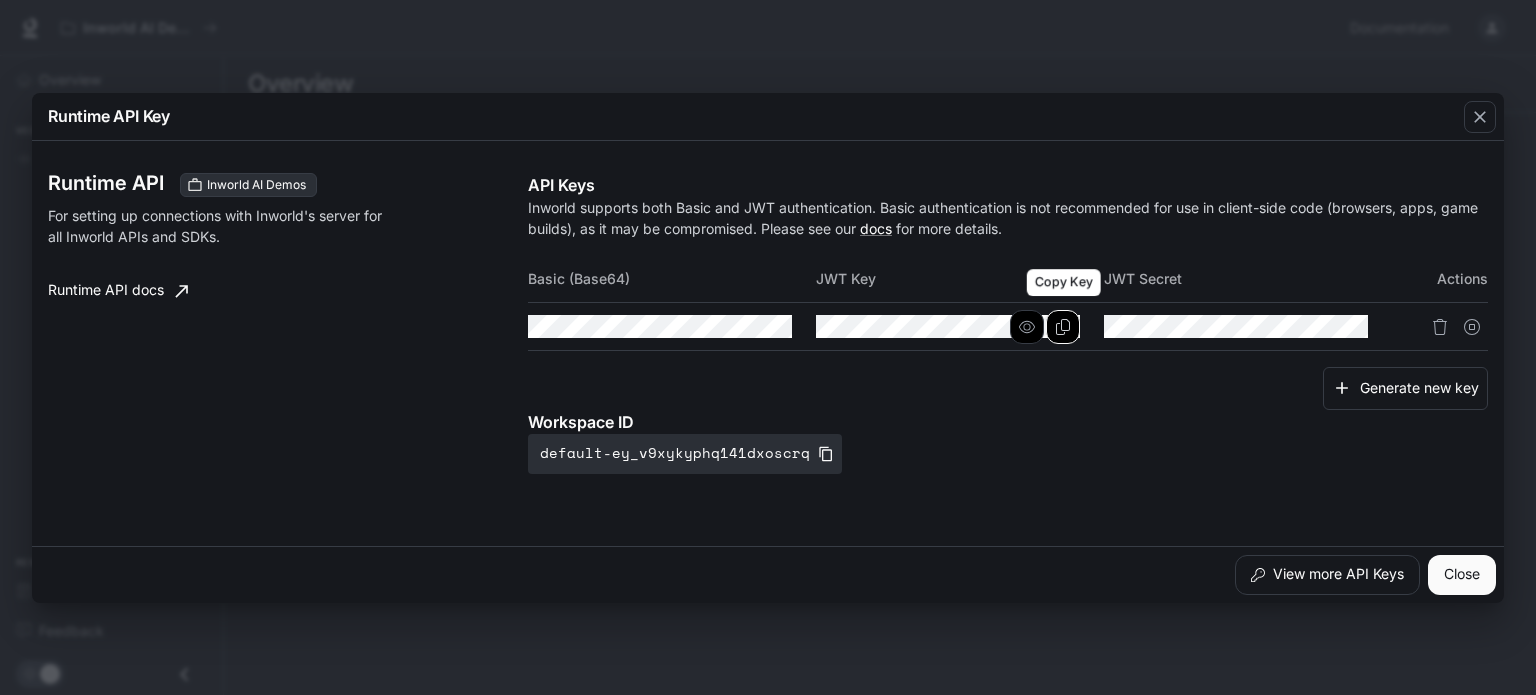 click at bounding box center [1063, 327] 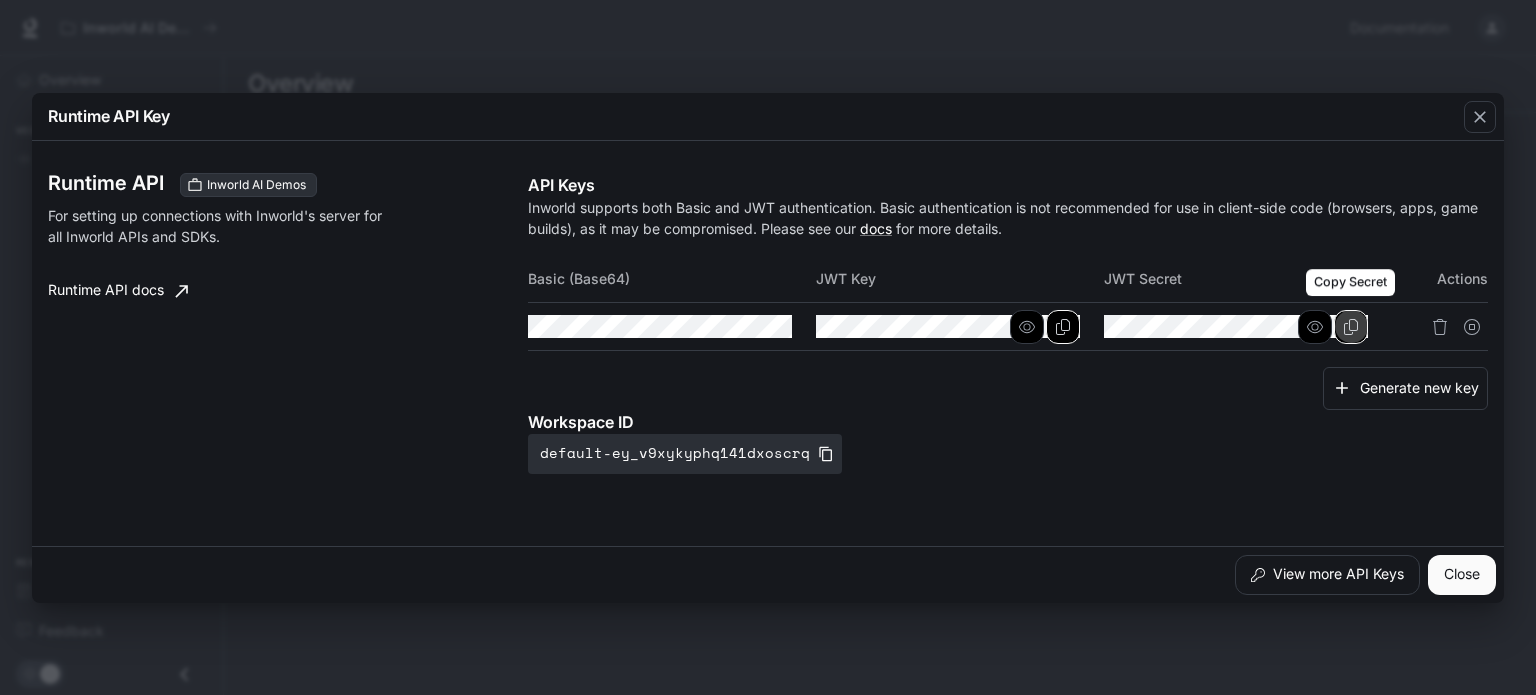 click at bounding box center [1351, 327] 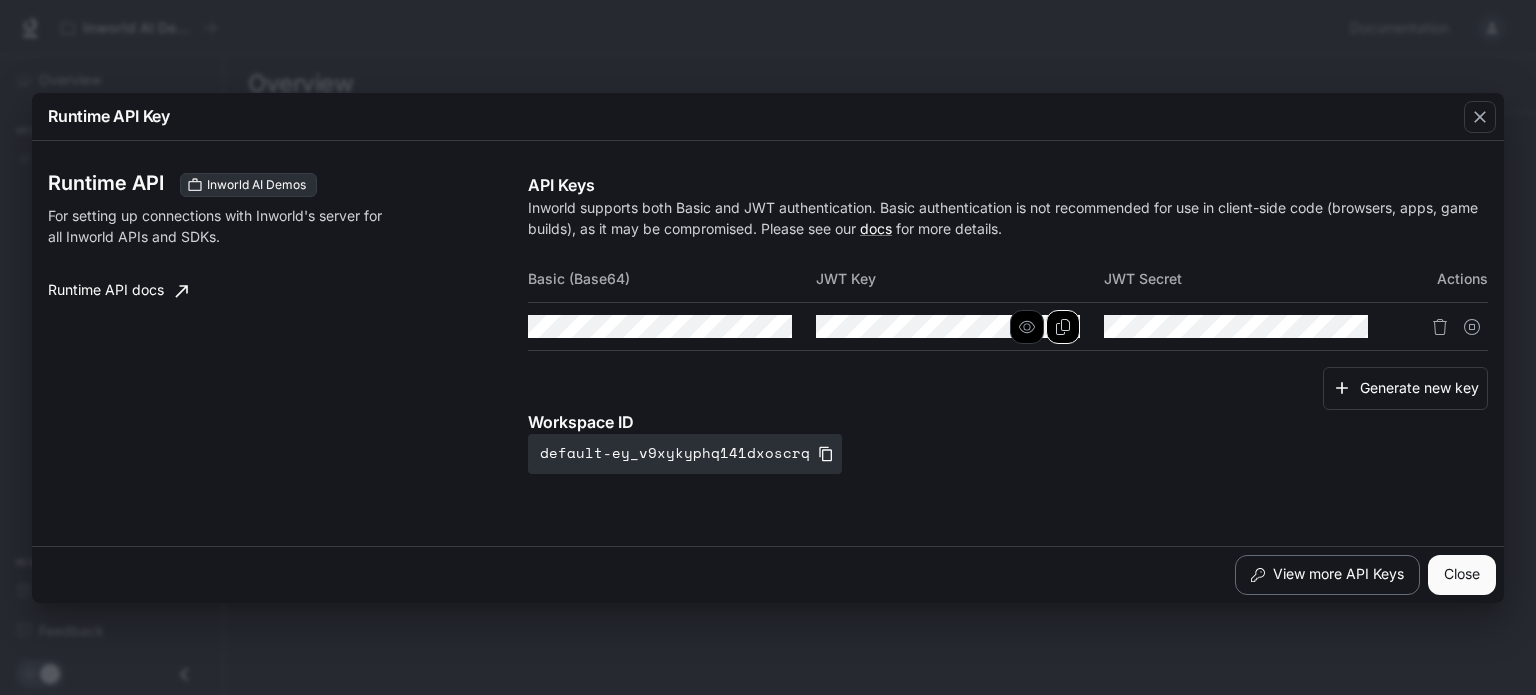 click on "View more API Keys" at bounding box center (1327, 575) 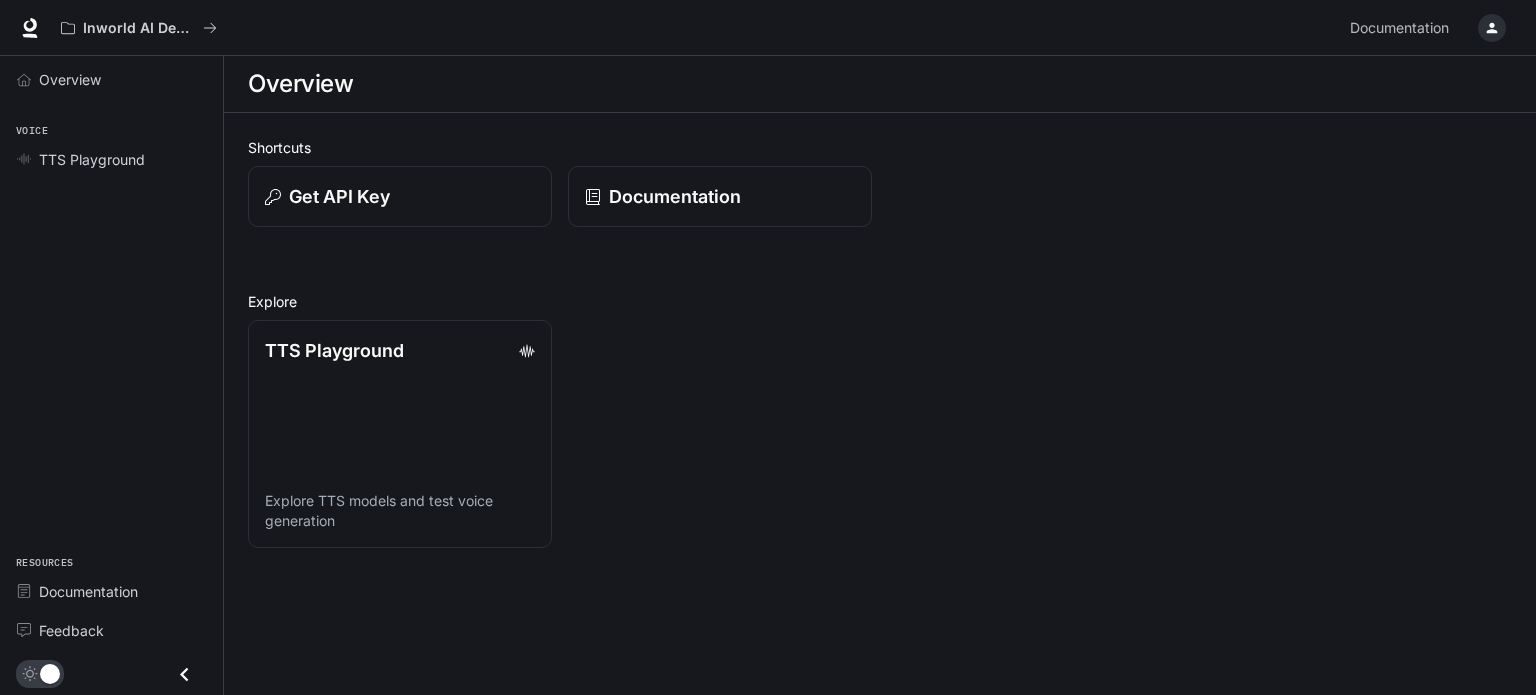 type 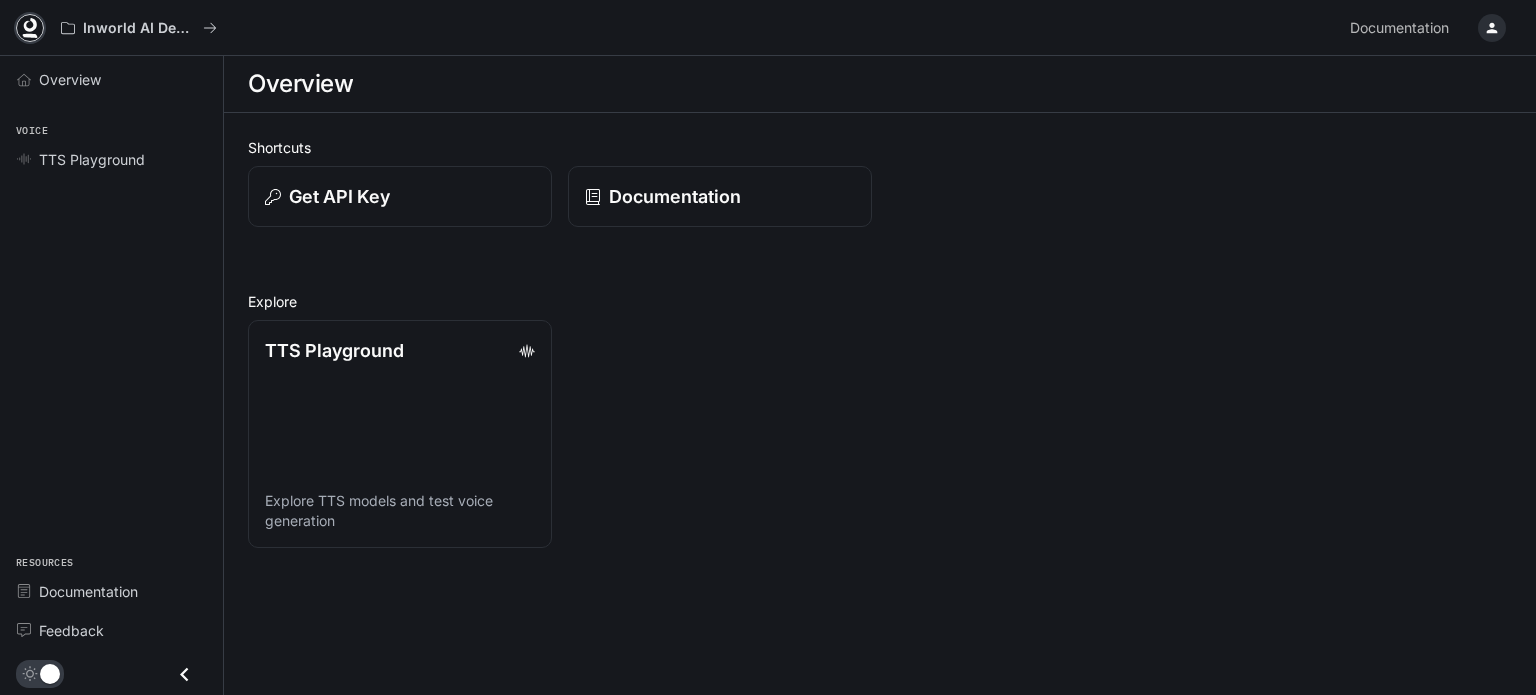 click at bounding box center [30, 28] 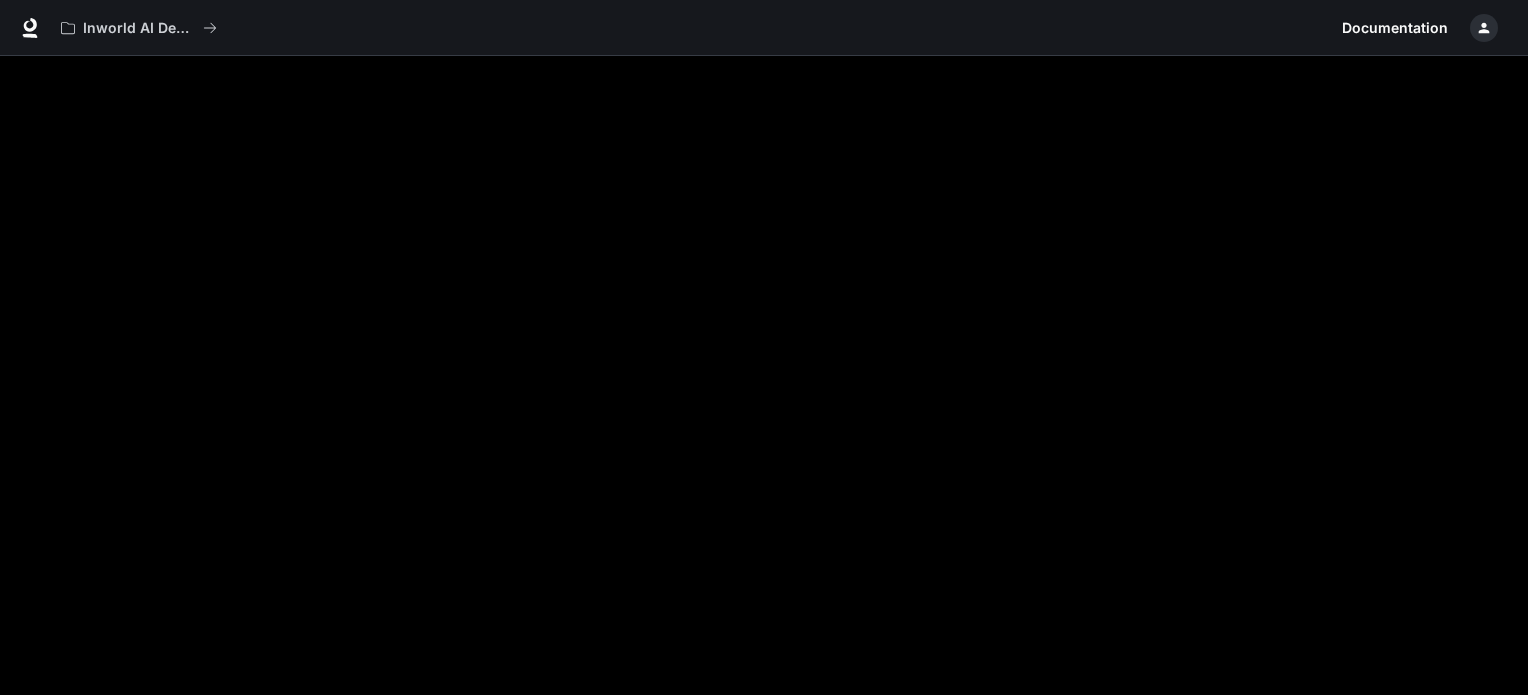 scroll, scrollTop: 0, scrollLeft: 0, axis: both 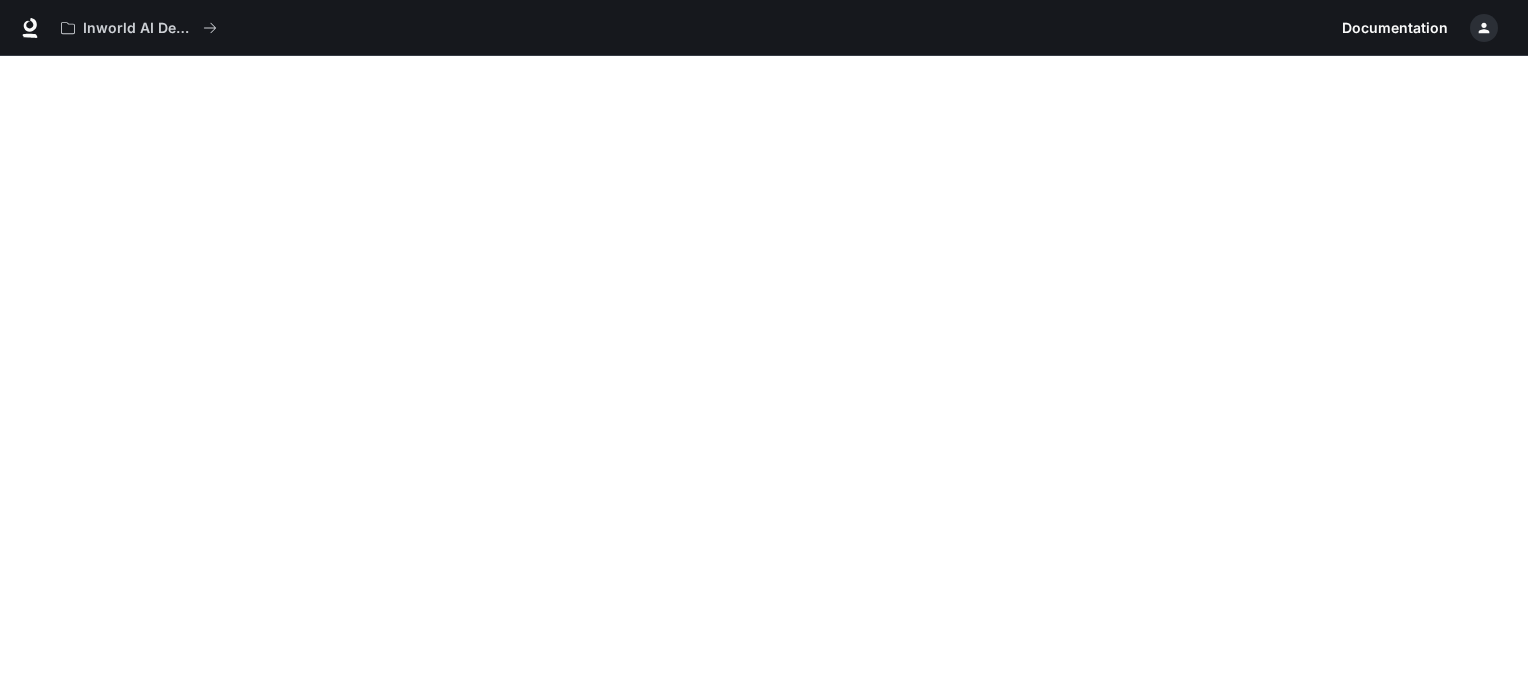 click at bounding box center [1484, 28] 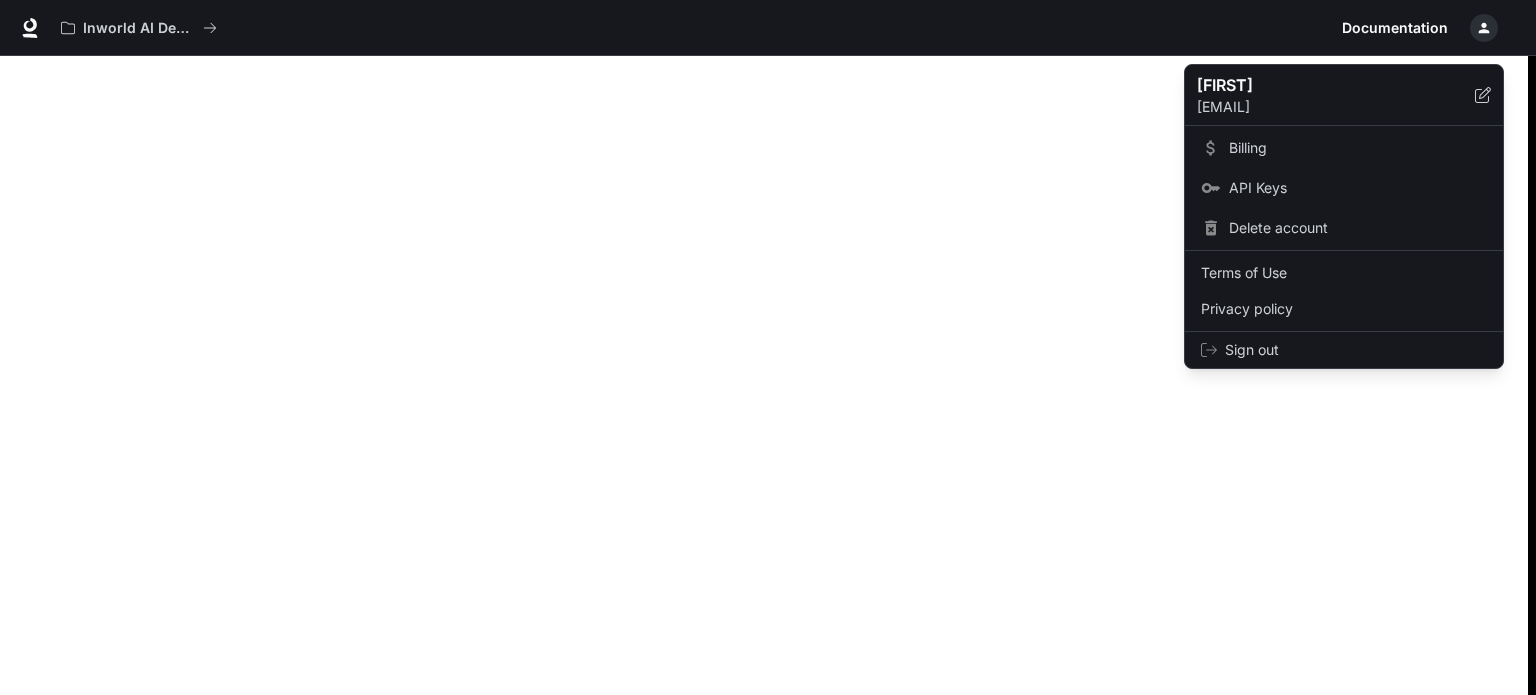 click on "API Keys" at bounding box center [1358, 188] 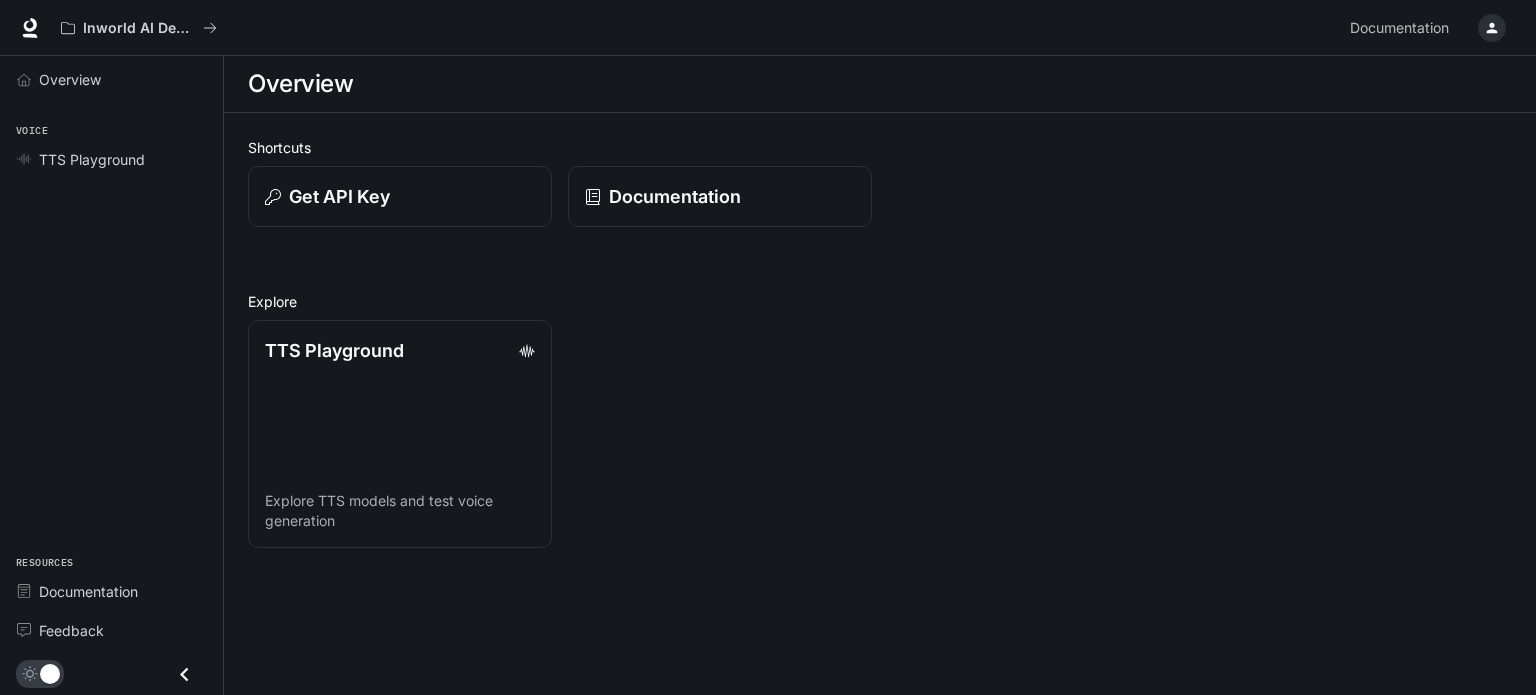 scroll, scrollTop: 0, scrollLeft: 0, axis: both 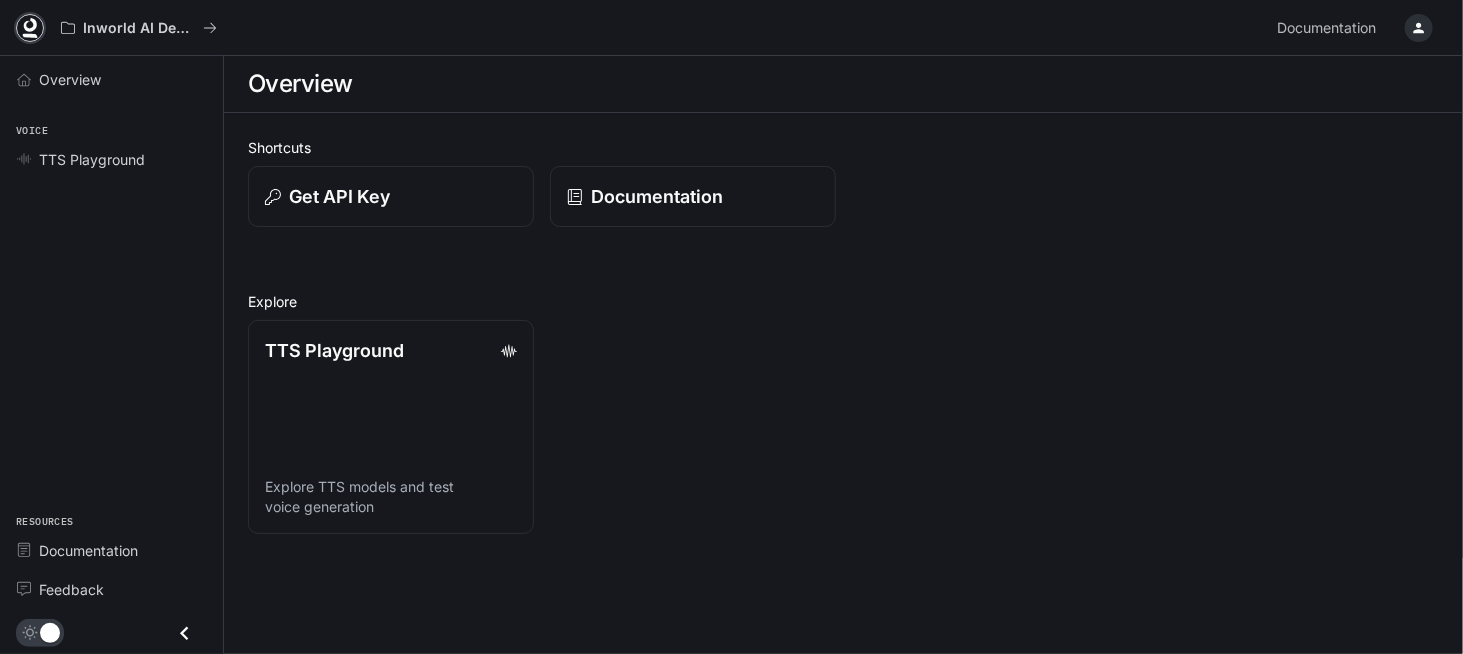 click at bounding box center [30, 28] 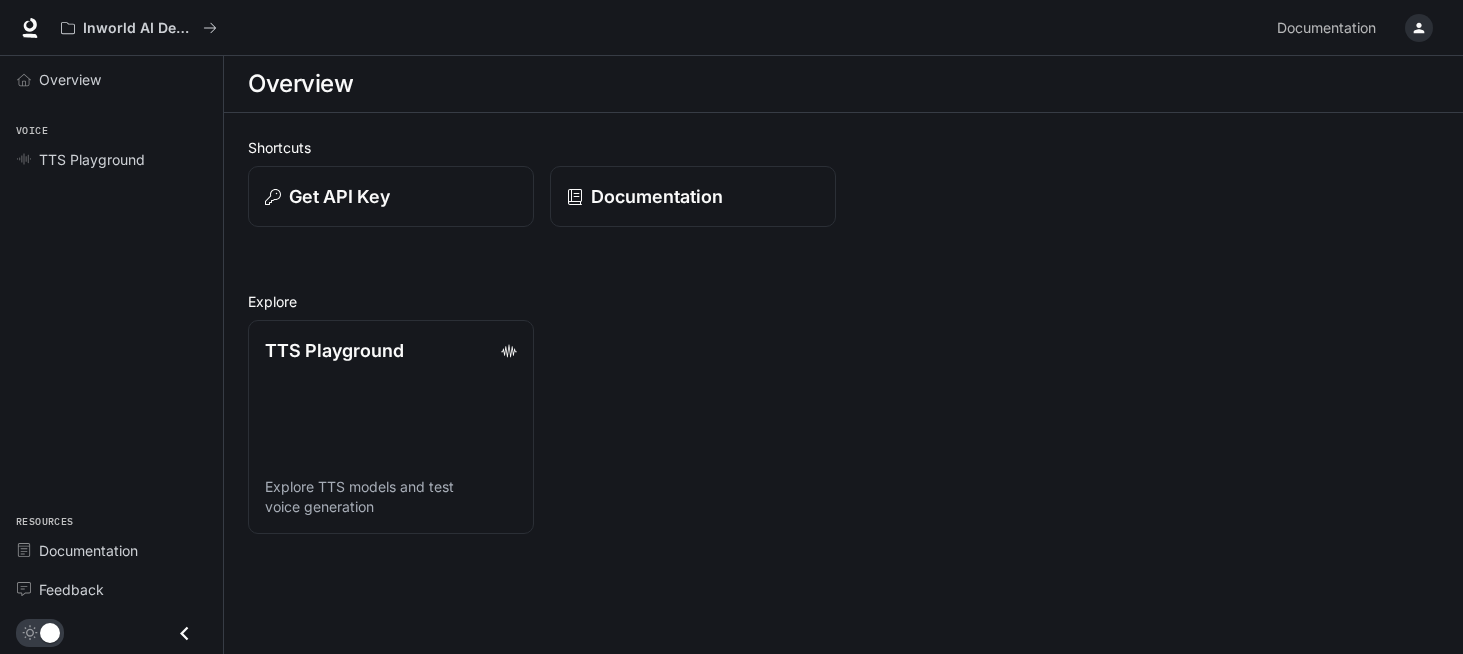 scroll, scrollTop: 0, scrollLeft: 0, axis: both 